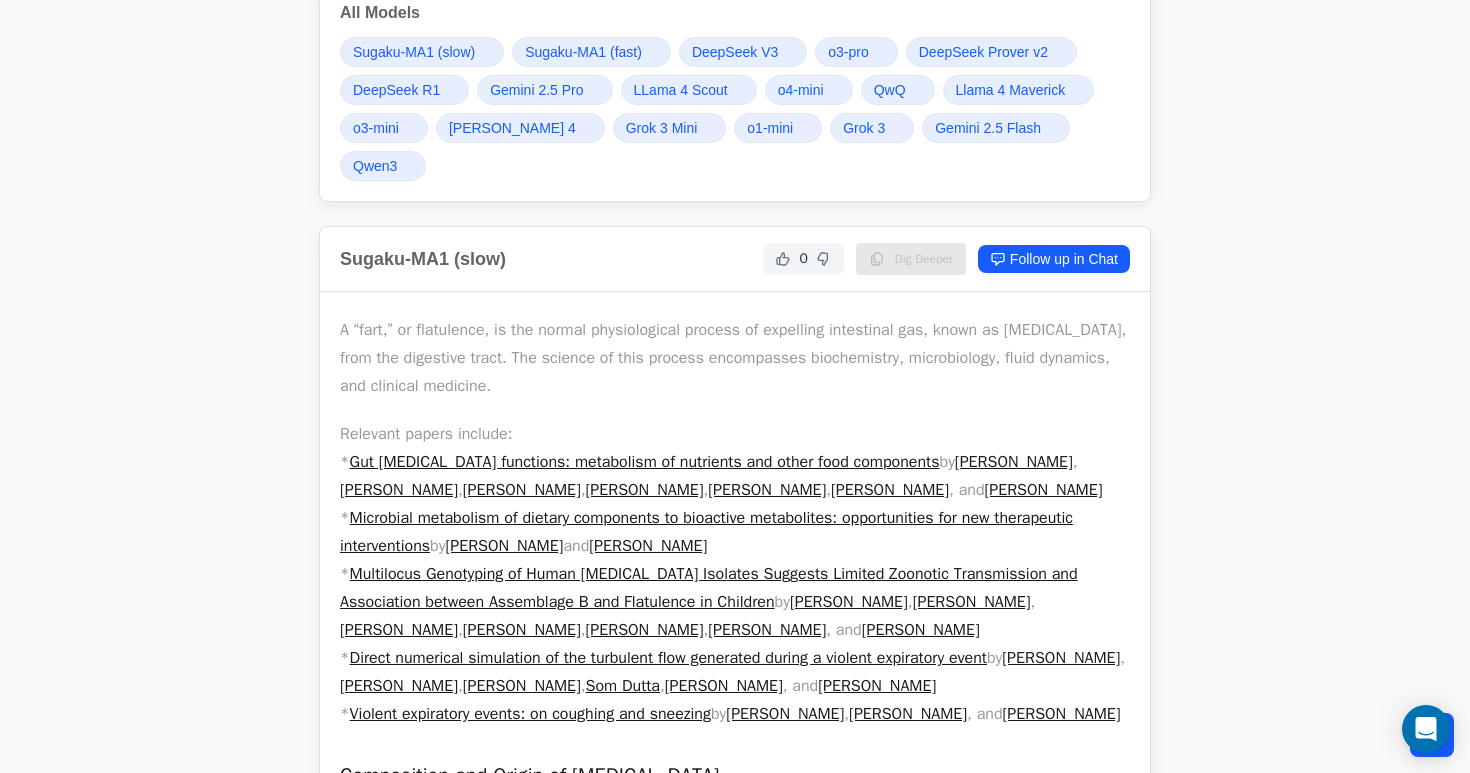 scroll, scrollTop: 639, scrollLeft: 0, axis: vertical 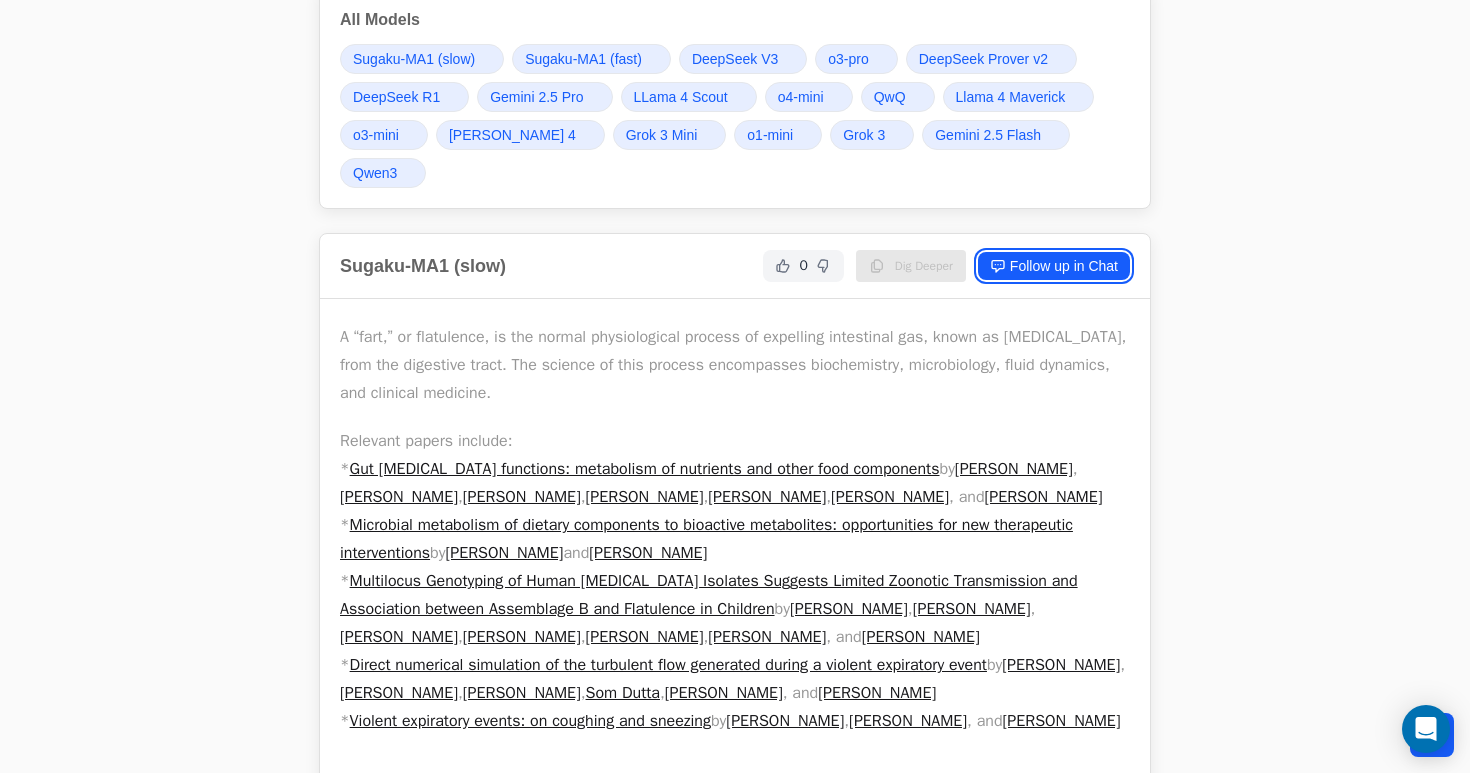 click on "Follow up in Chat" at bounding box center (1054, 266) 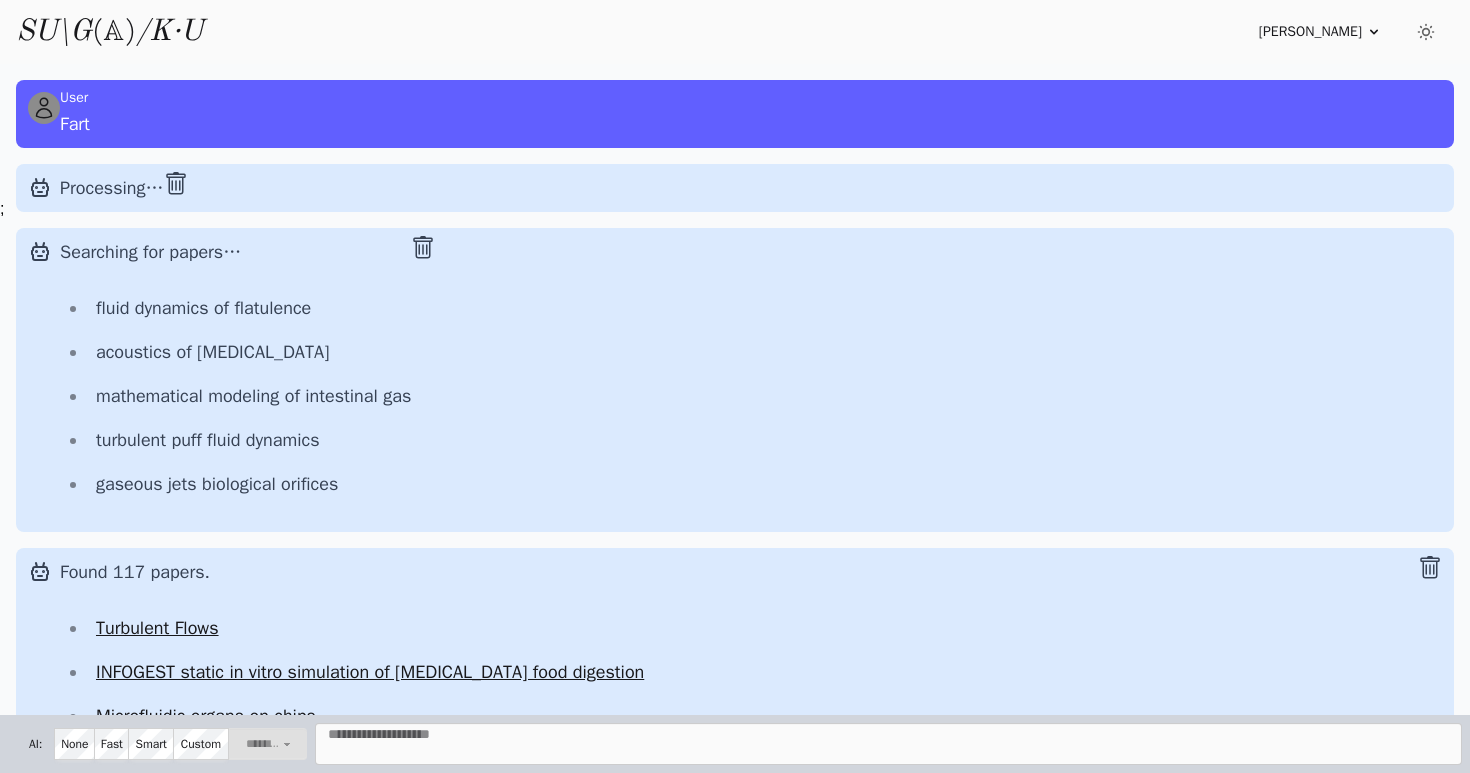 scroll, scrollTop: 0, scrollLeft: 0, axis: both 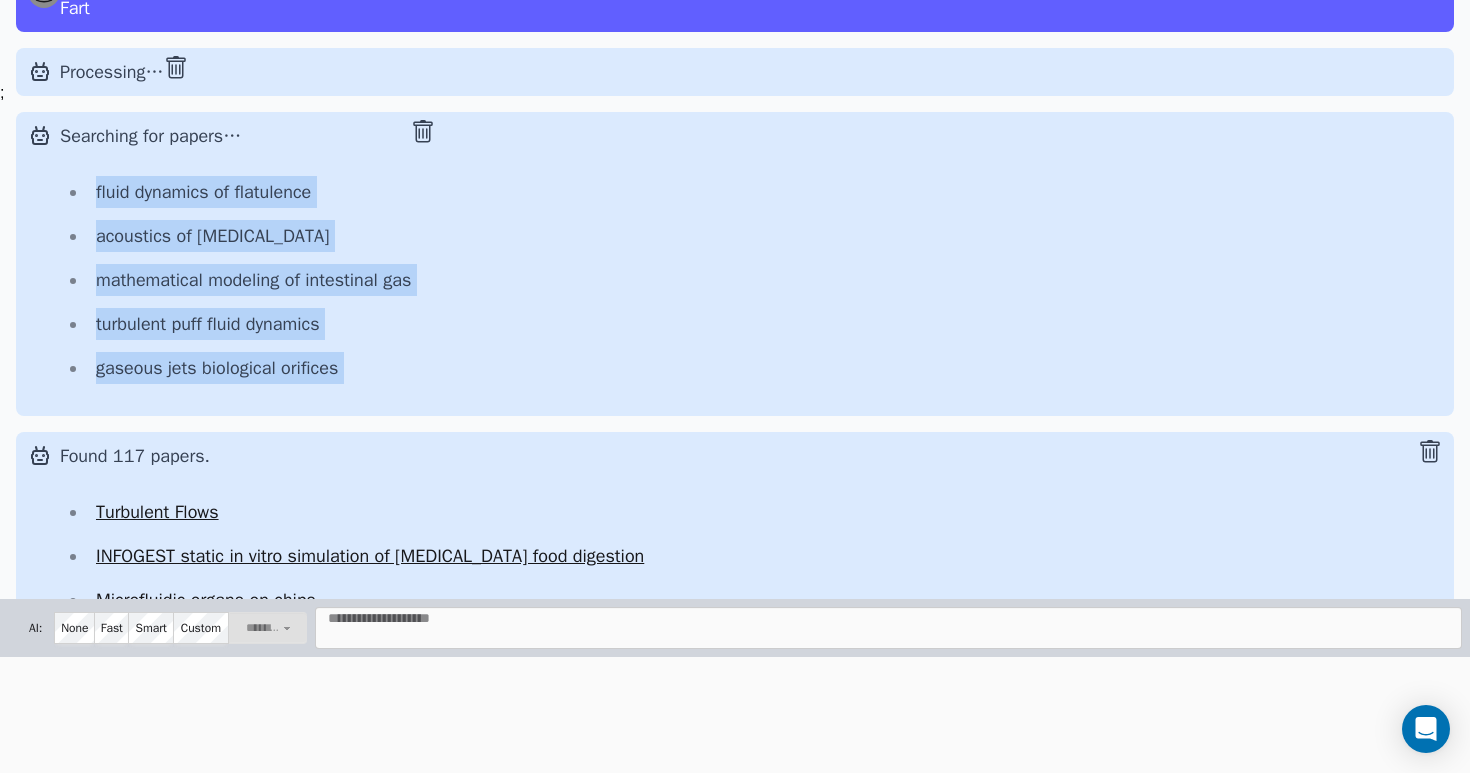 drag, startPoint x: 89, startPoint y: 190, endPoint x: 417, endPoint y: 408, distance: 393.83752 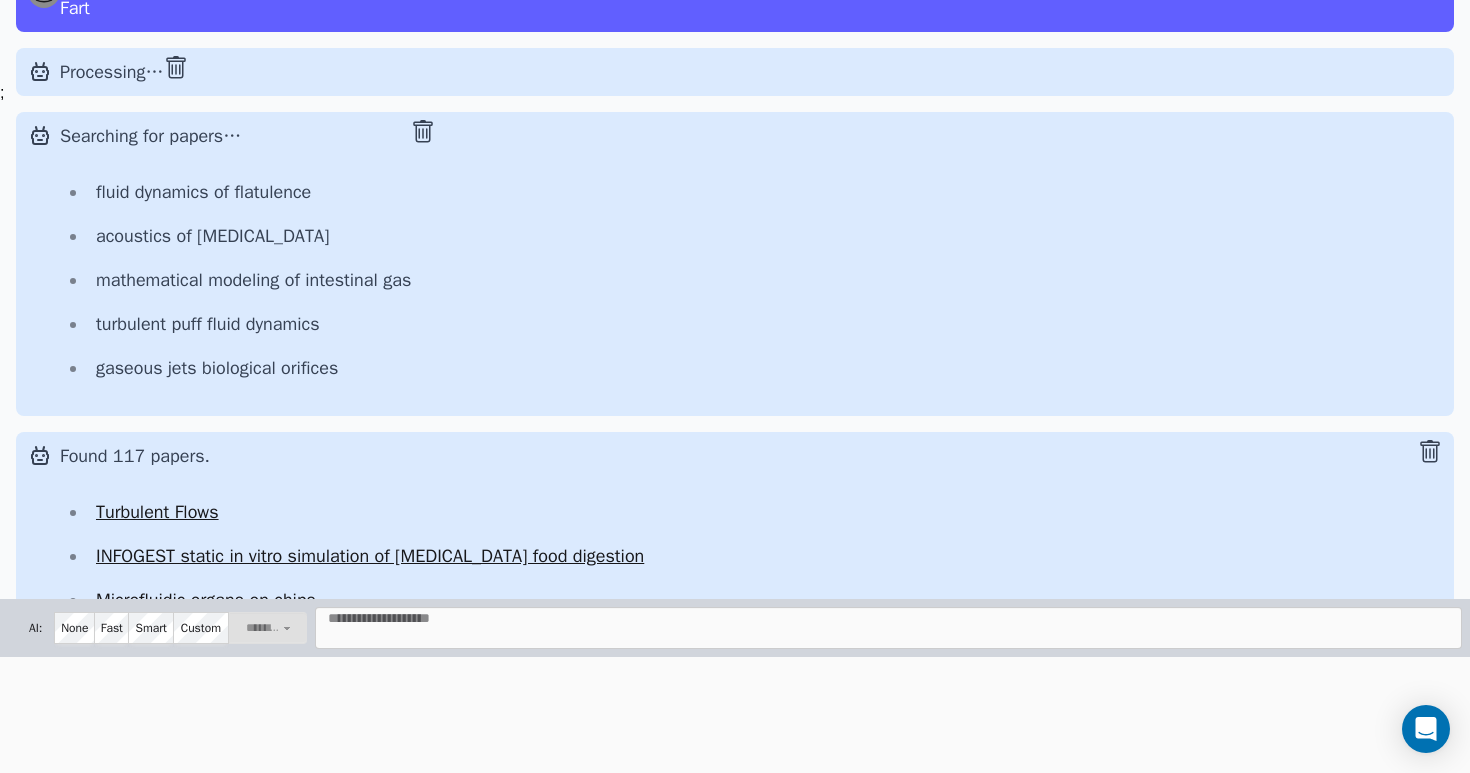 click on "Searching for papers…
fluid dynamics of flatulence
acoustics of flatus
mathematical modeling of intestinal gas
turbulent puff fluid dynamics
gaseous jets biological orifices" at bounding box center (112, 72) 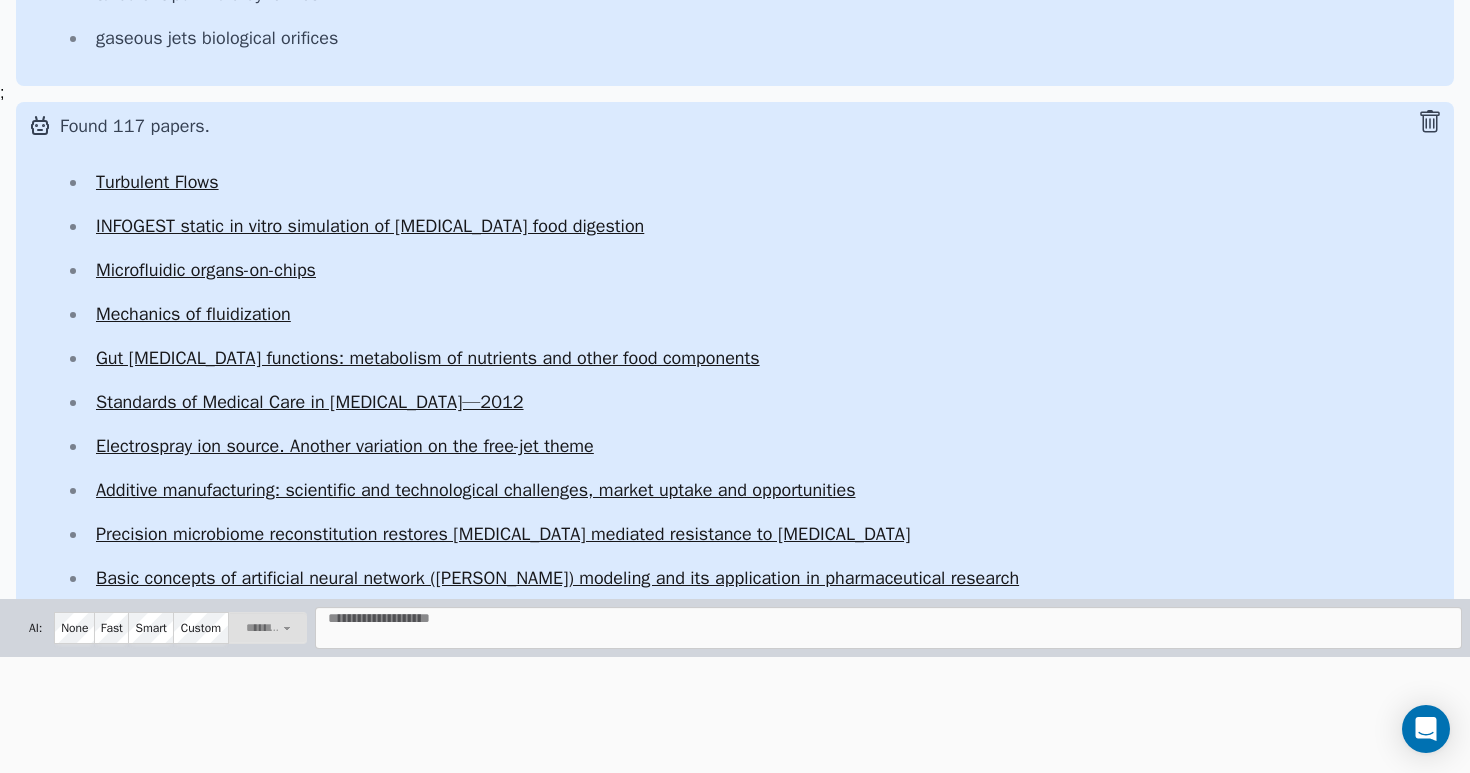 scroll, scrollTop: 328, scrollLeft: 0, axis: vertical 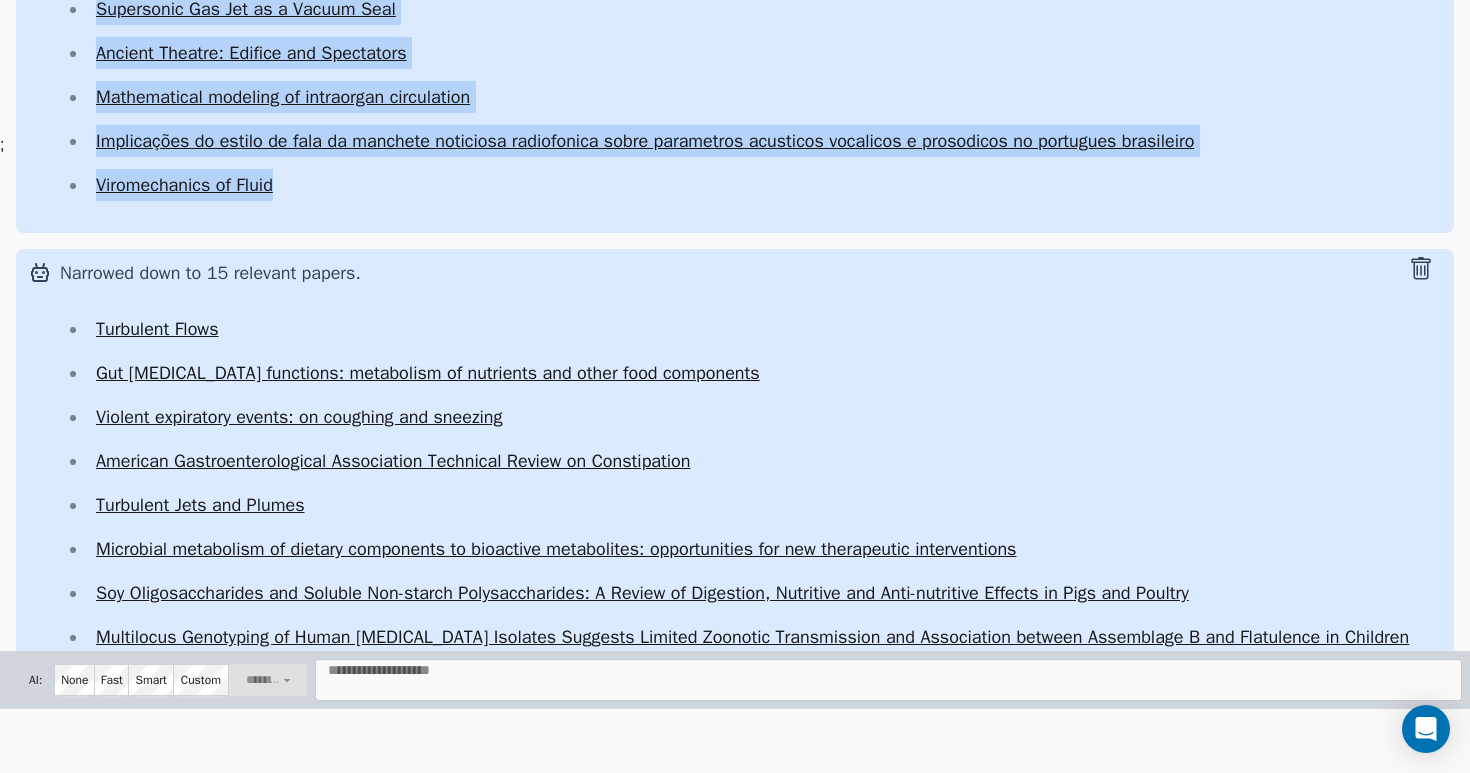 drag, startPoint x: 69, startPoint y: 172, endPoint x: 372, endPoint y: 177, distance: 303.04126 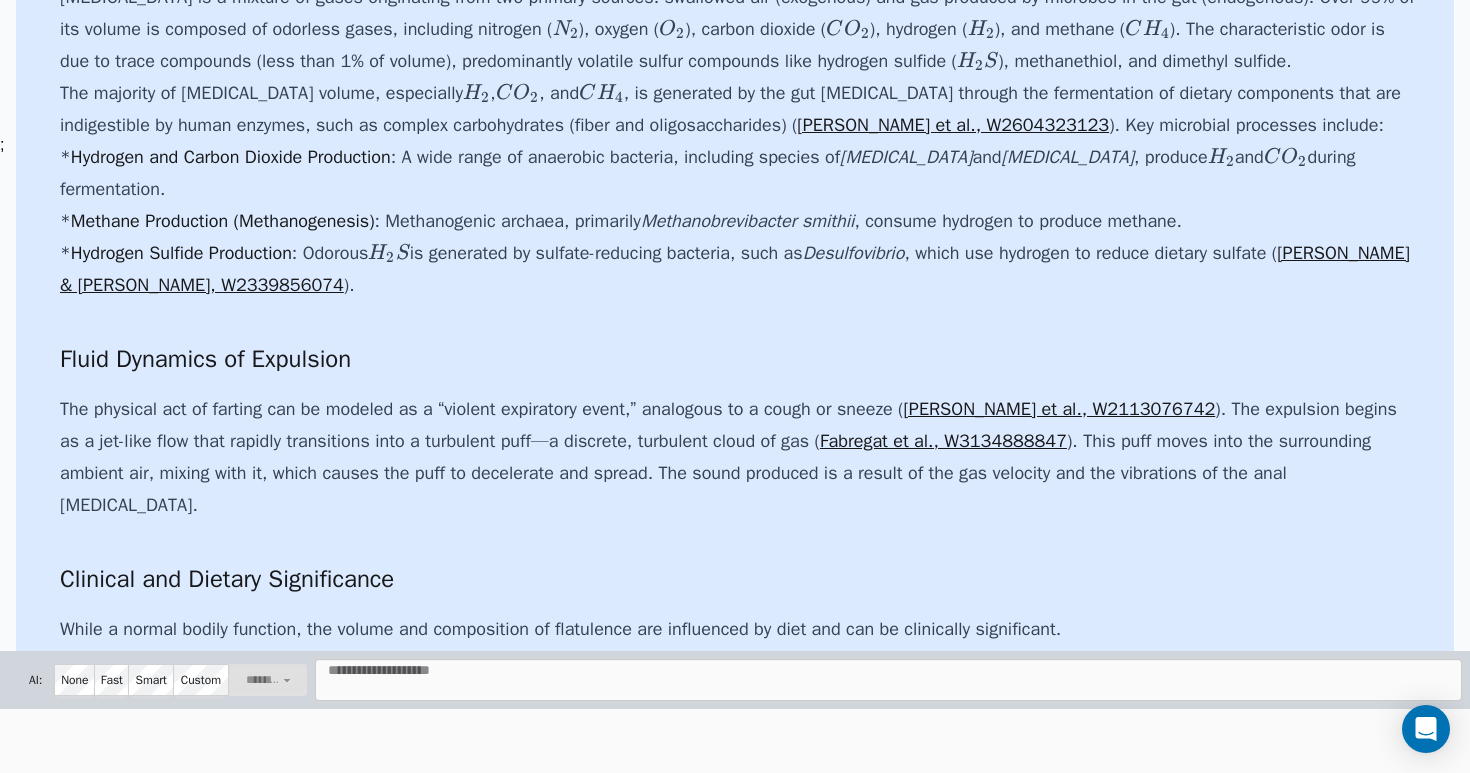 scroll, scrollTop: 8929, scrollLeft: 0, axis: vertical 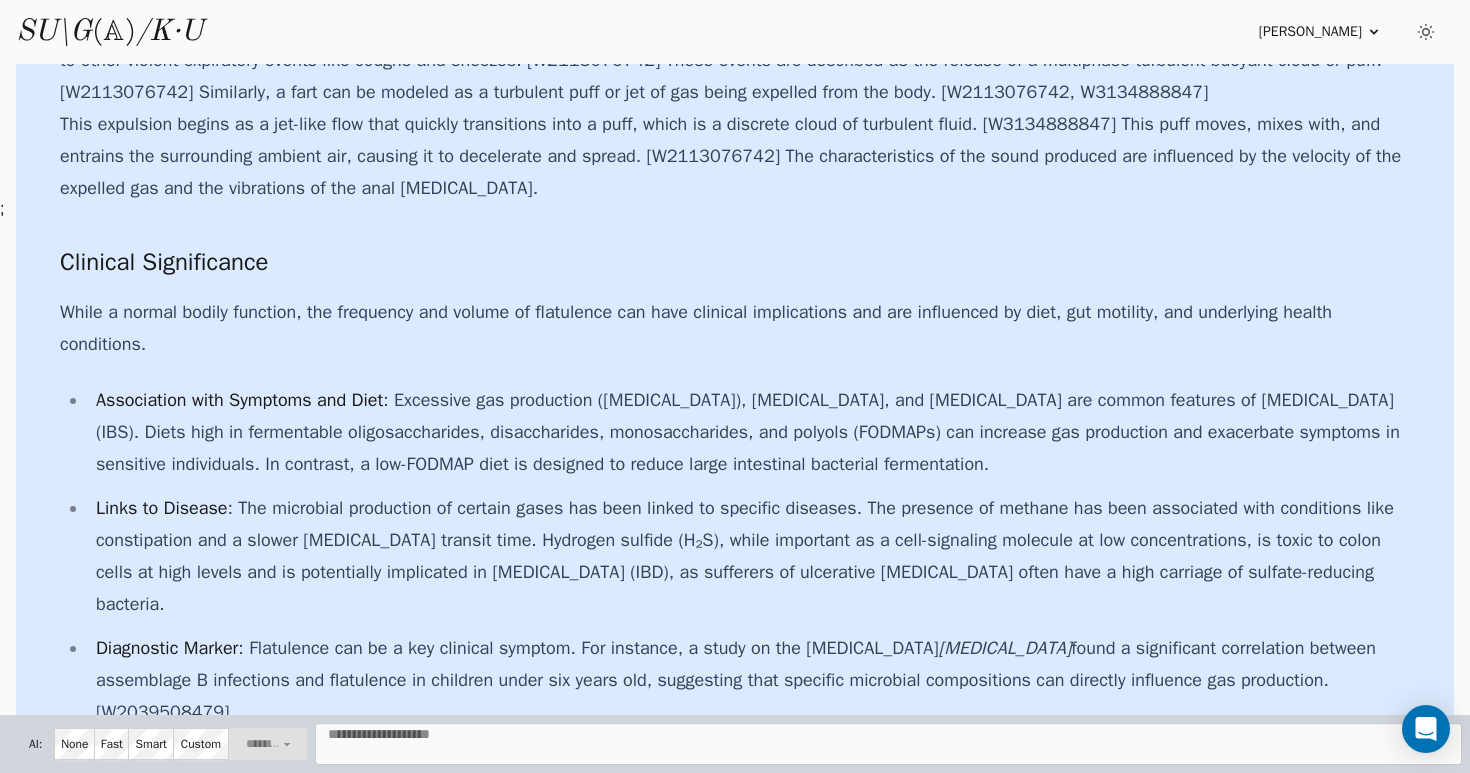 click on "SU\G (𝔸) /K·U" at bounding box center [109, 32] 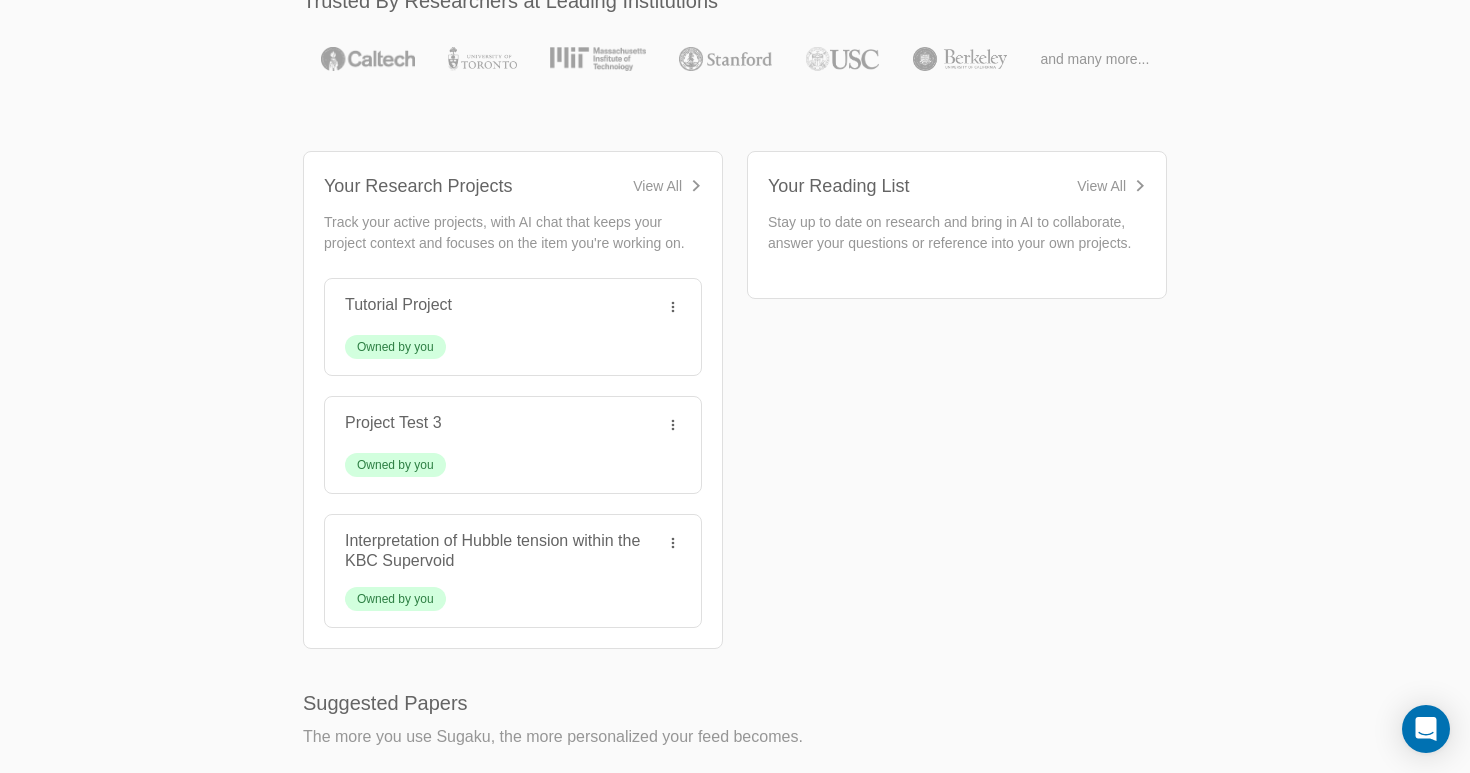 scroll, scrollTop: 669, scrollLeft: 0, axis: vertical 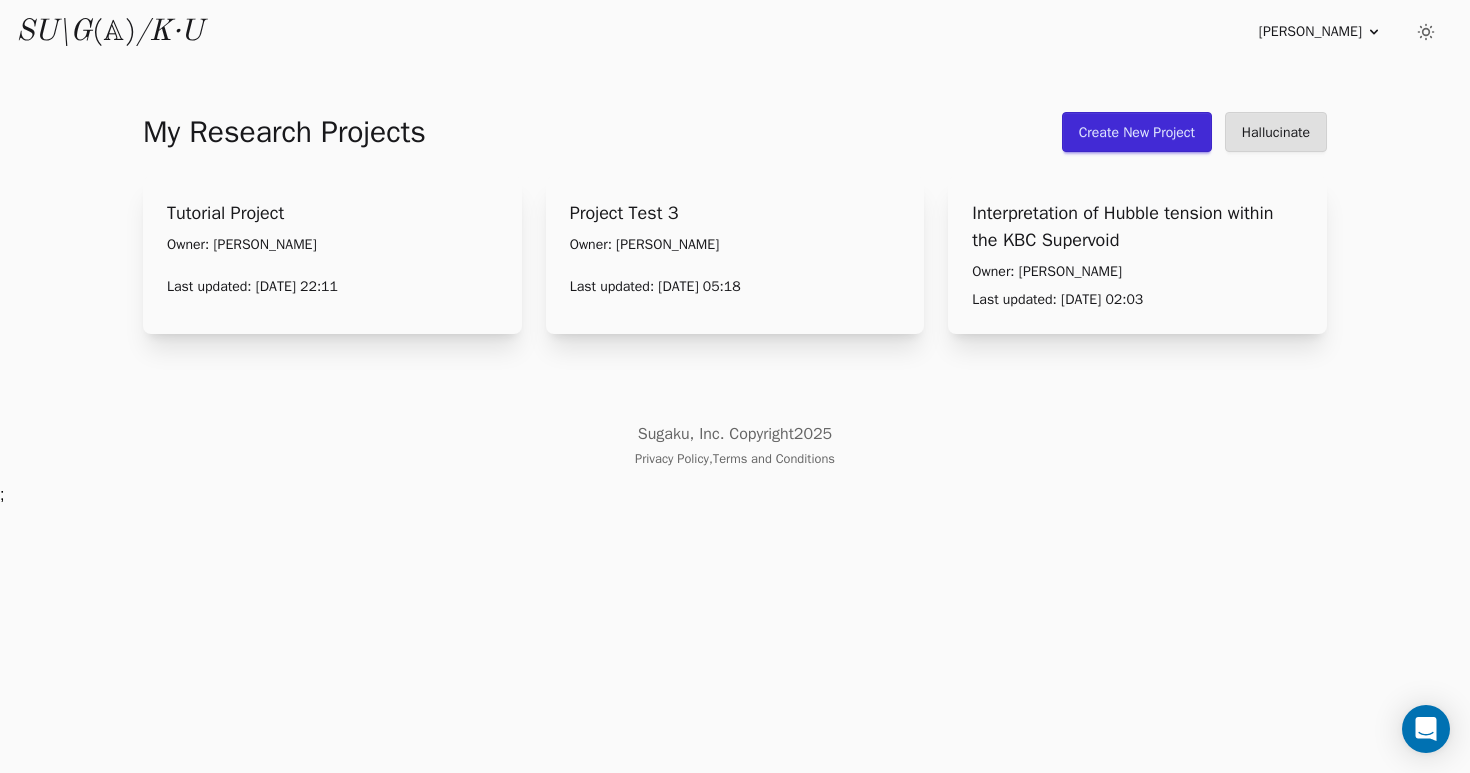 click on "Interpretation of Hubble tension within the KBC Supervoid" at bounding box center [1137, 227] 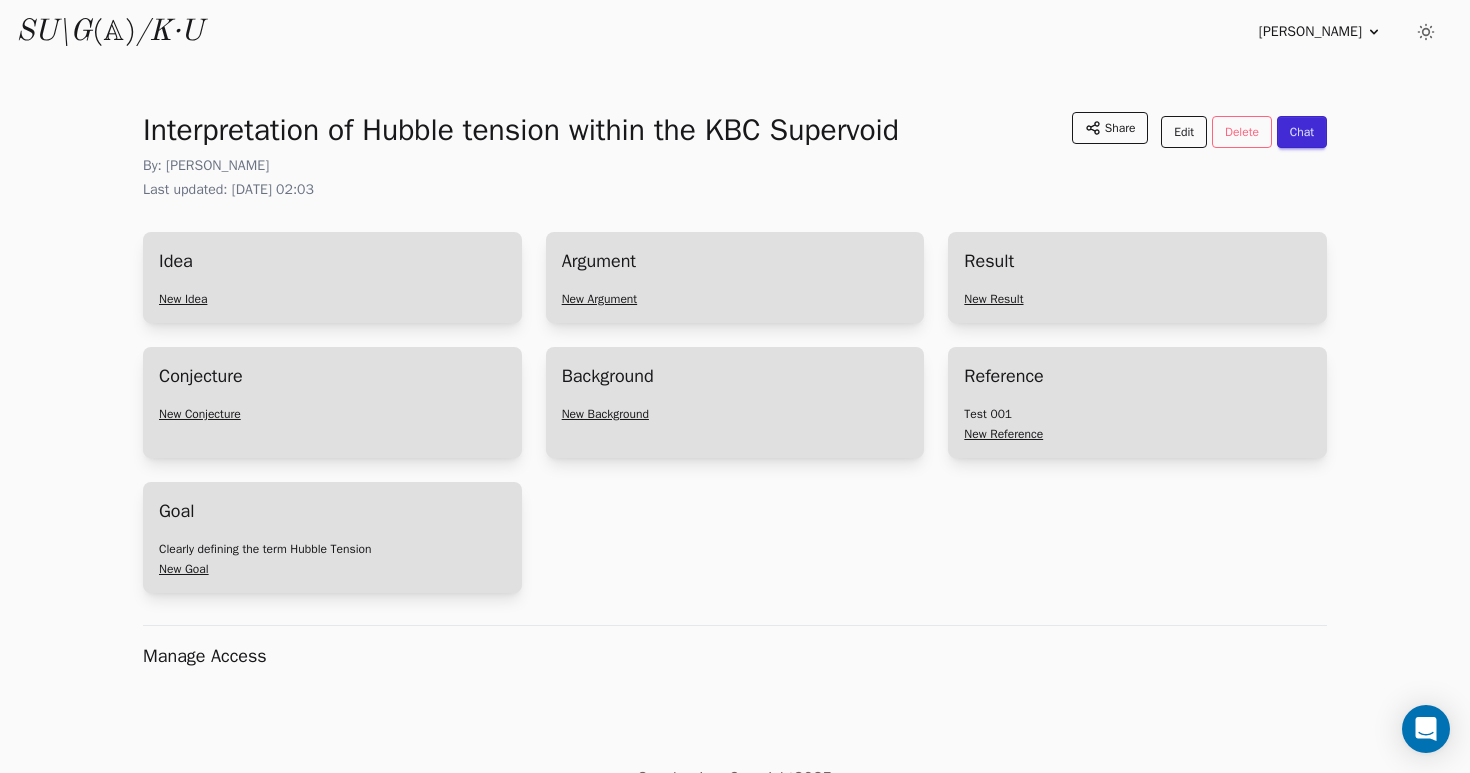 scroll, scrollTop: 76, scrollLeft: 0, axis: vertical 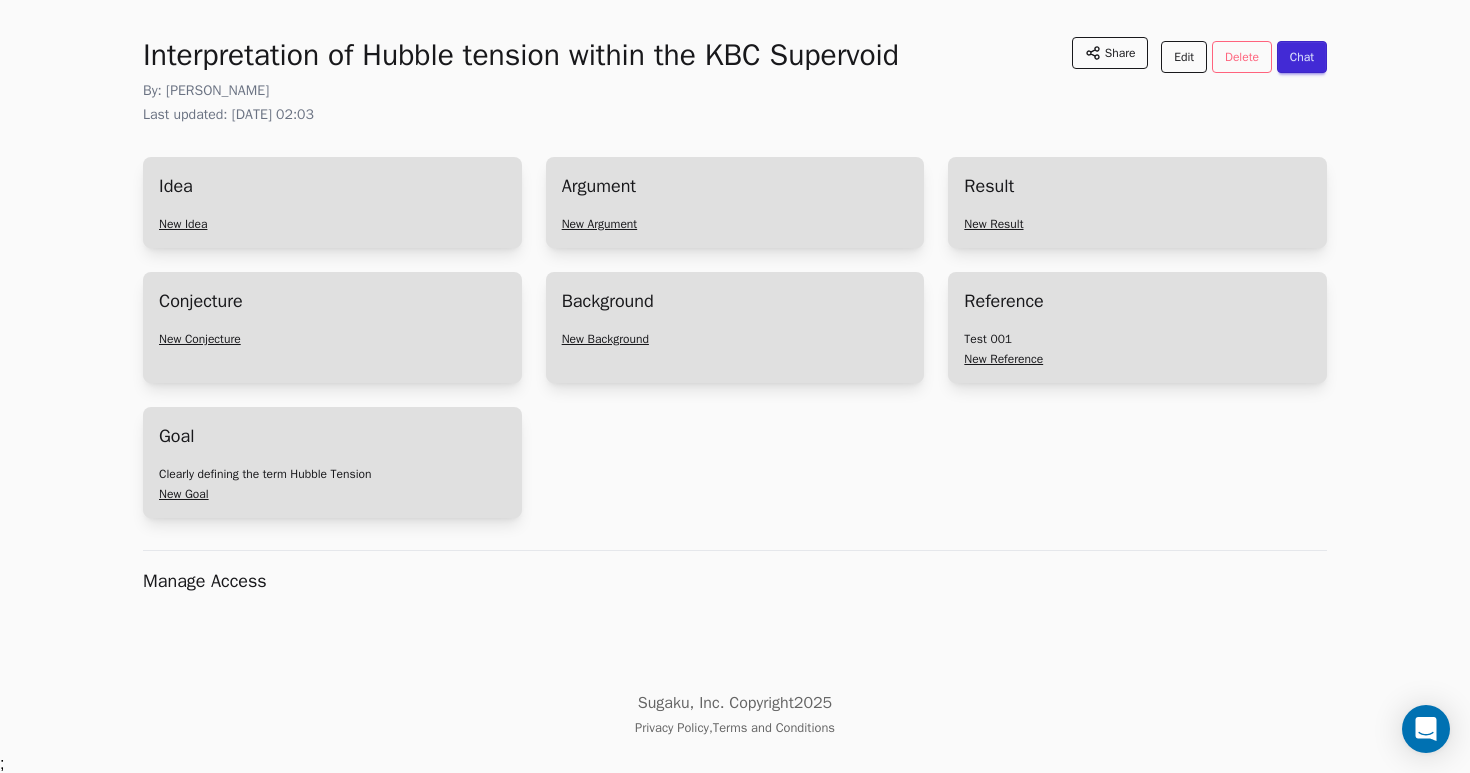 click on "Reference" at bounding box center (1003, 301) 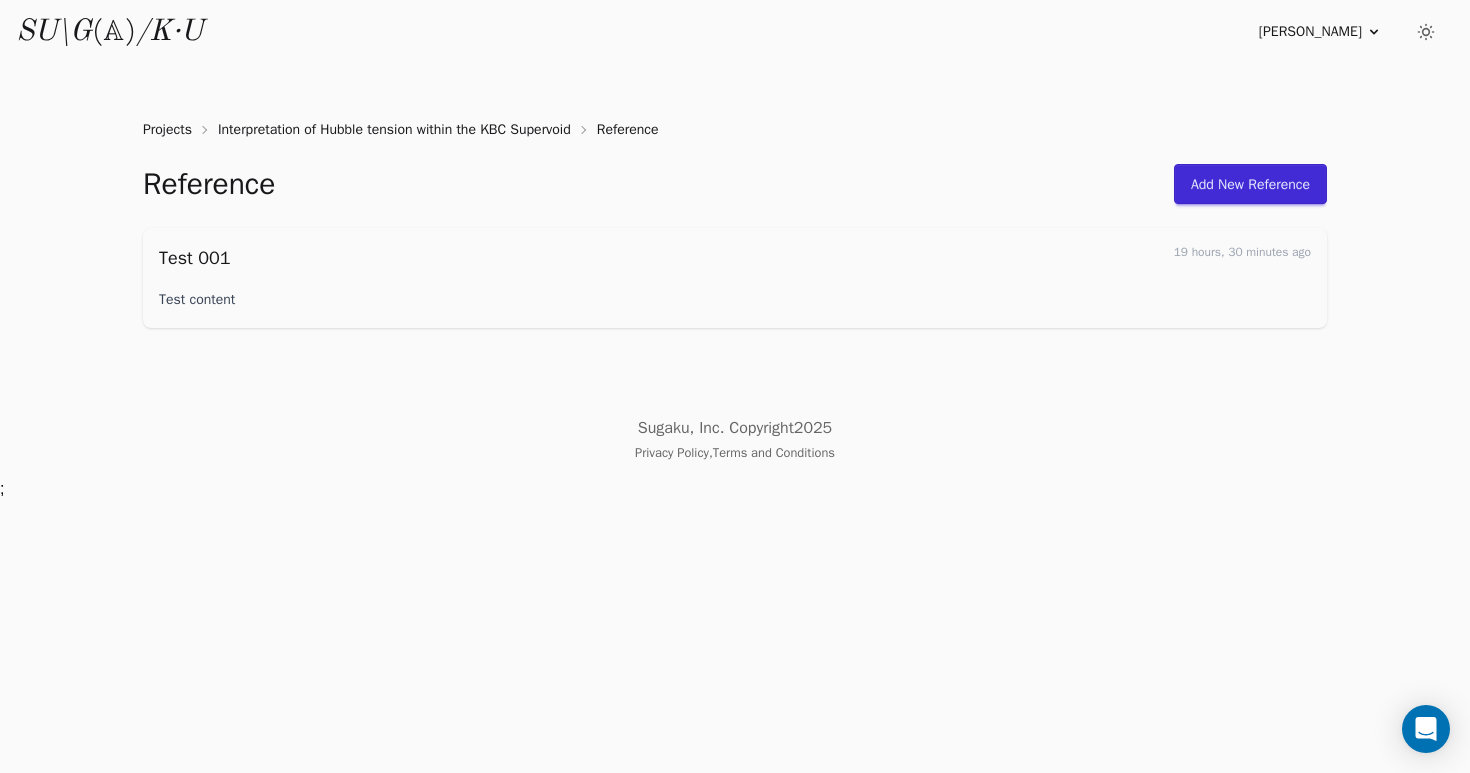 scroll, scrollTop: 0, scrollLeft: 0, axis: both 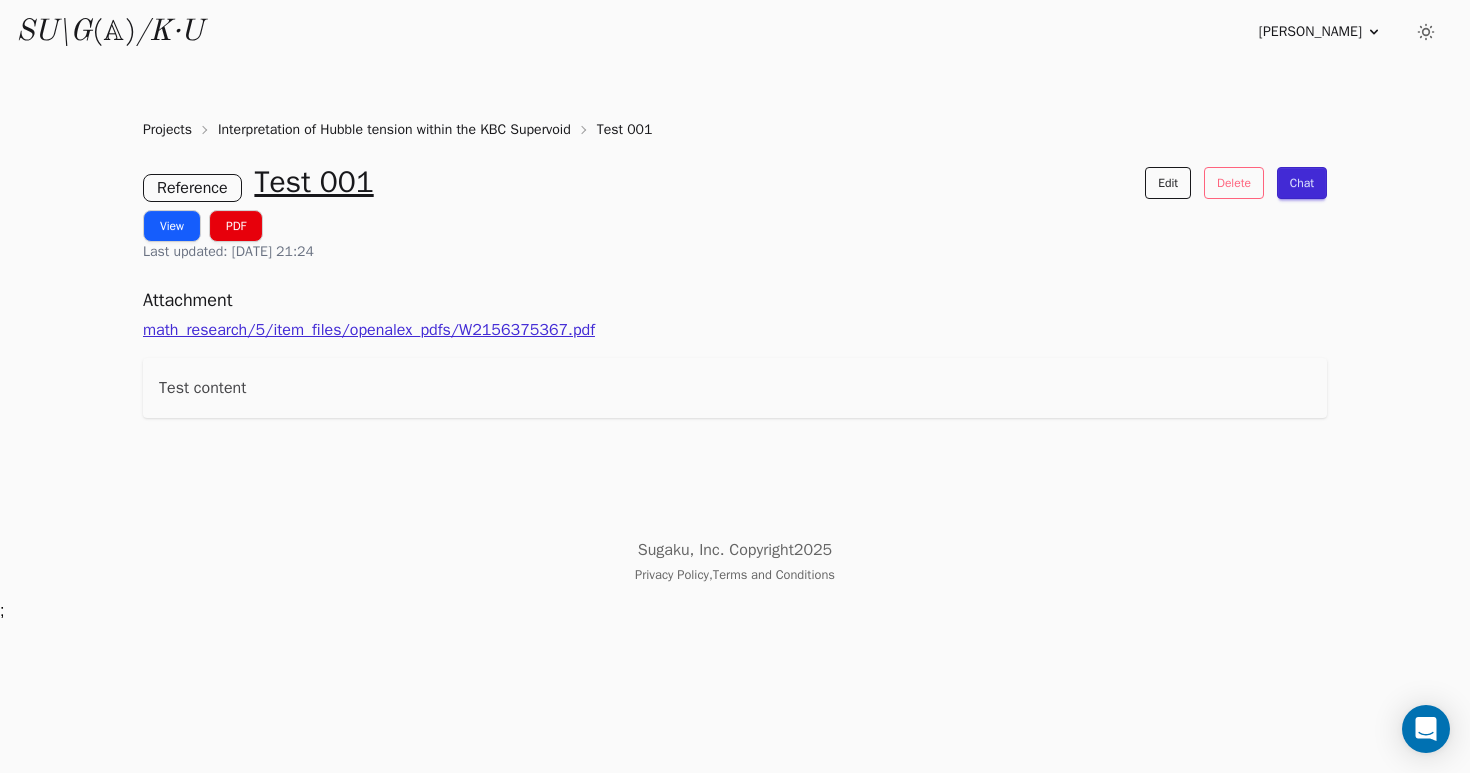 click on "Interpretation of Hubble tension within the KBC Supervoid" at bounding box center [394, 130] 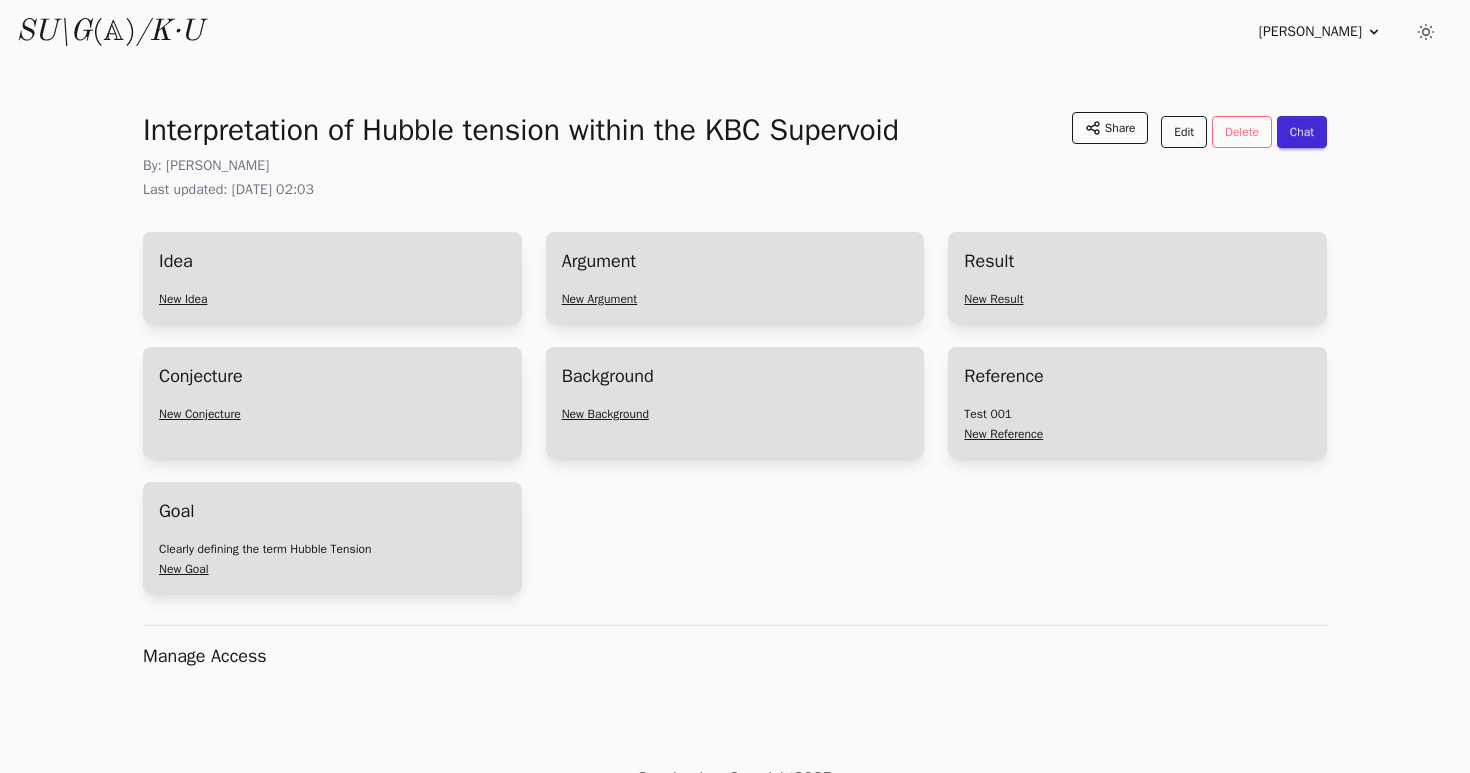 scroll, scrollTop: 0, scrollLeft: 0, axis: both 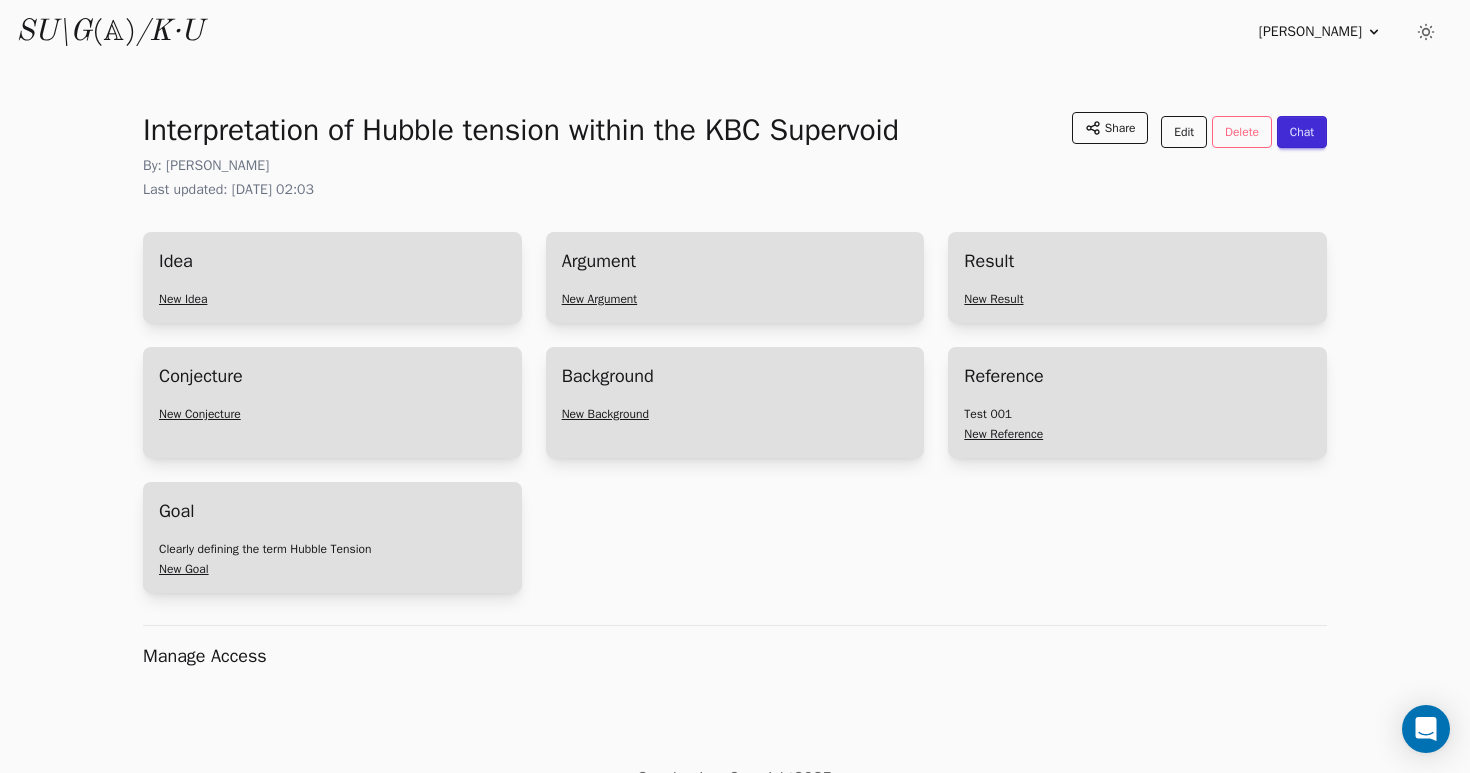 click on "Reference" at bounding box center [1003, 376] 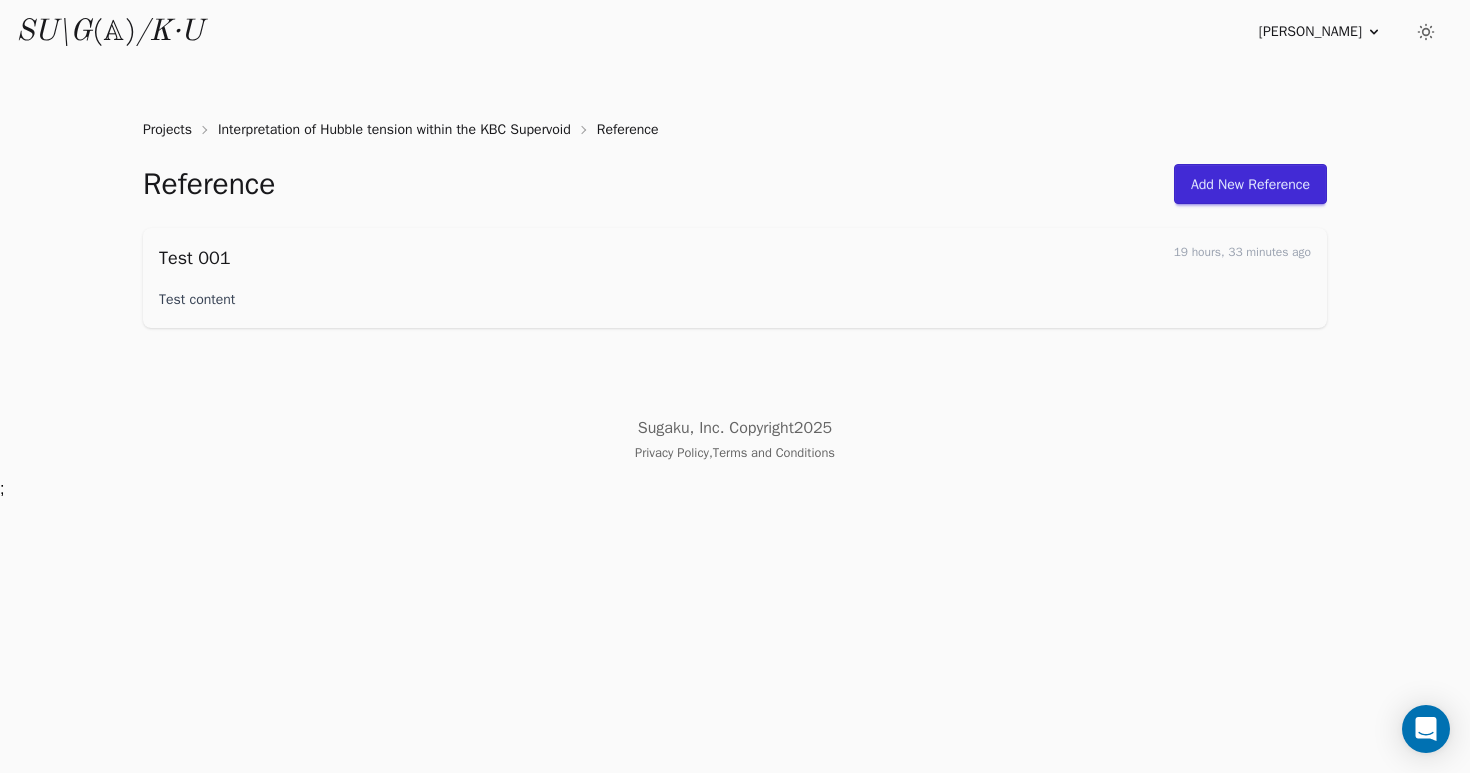 scroll, scrollTop: 0, scrollLeft: 0, axis: both 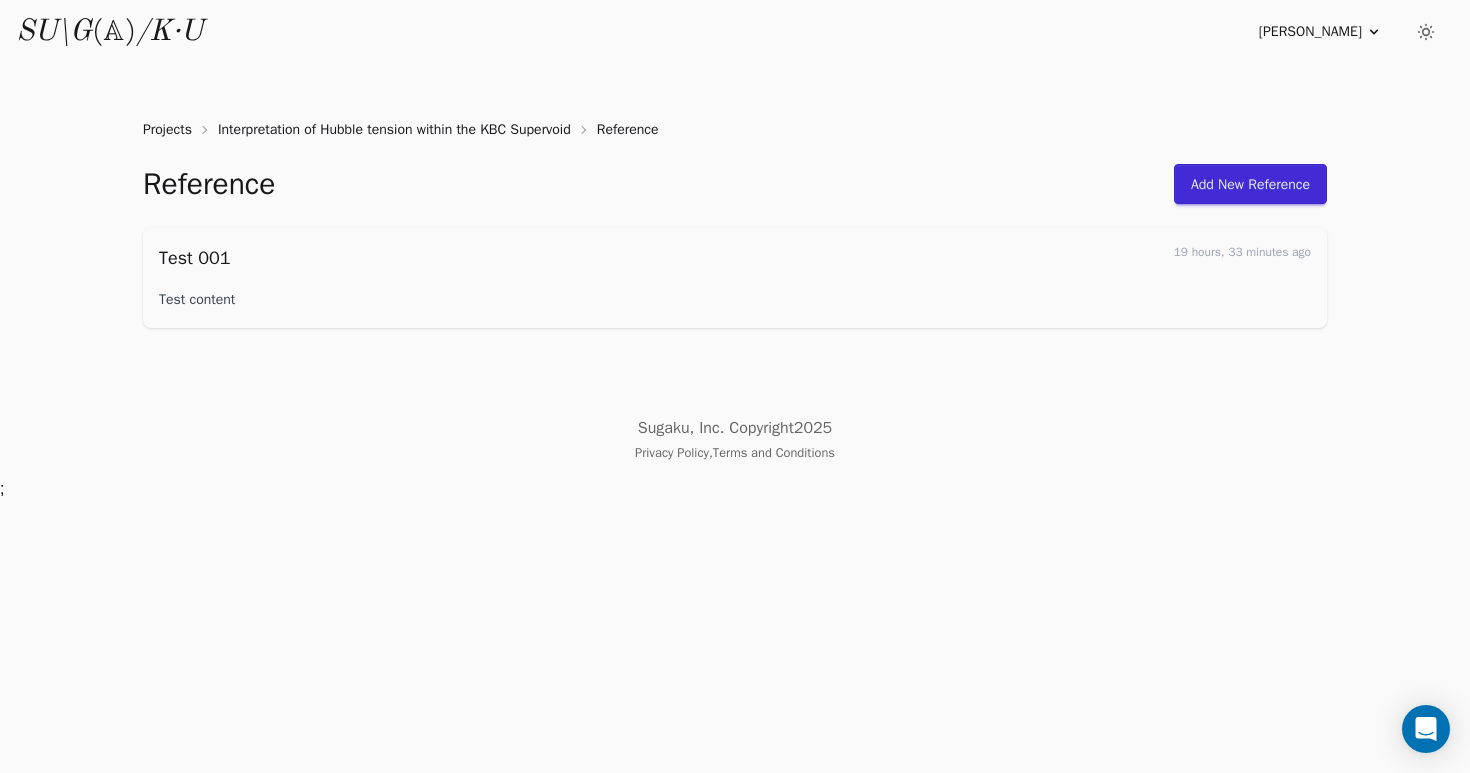 click on "Add New Reference" at bounding box center (1250, 184) 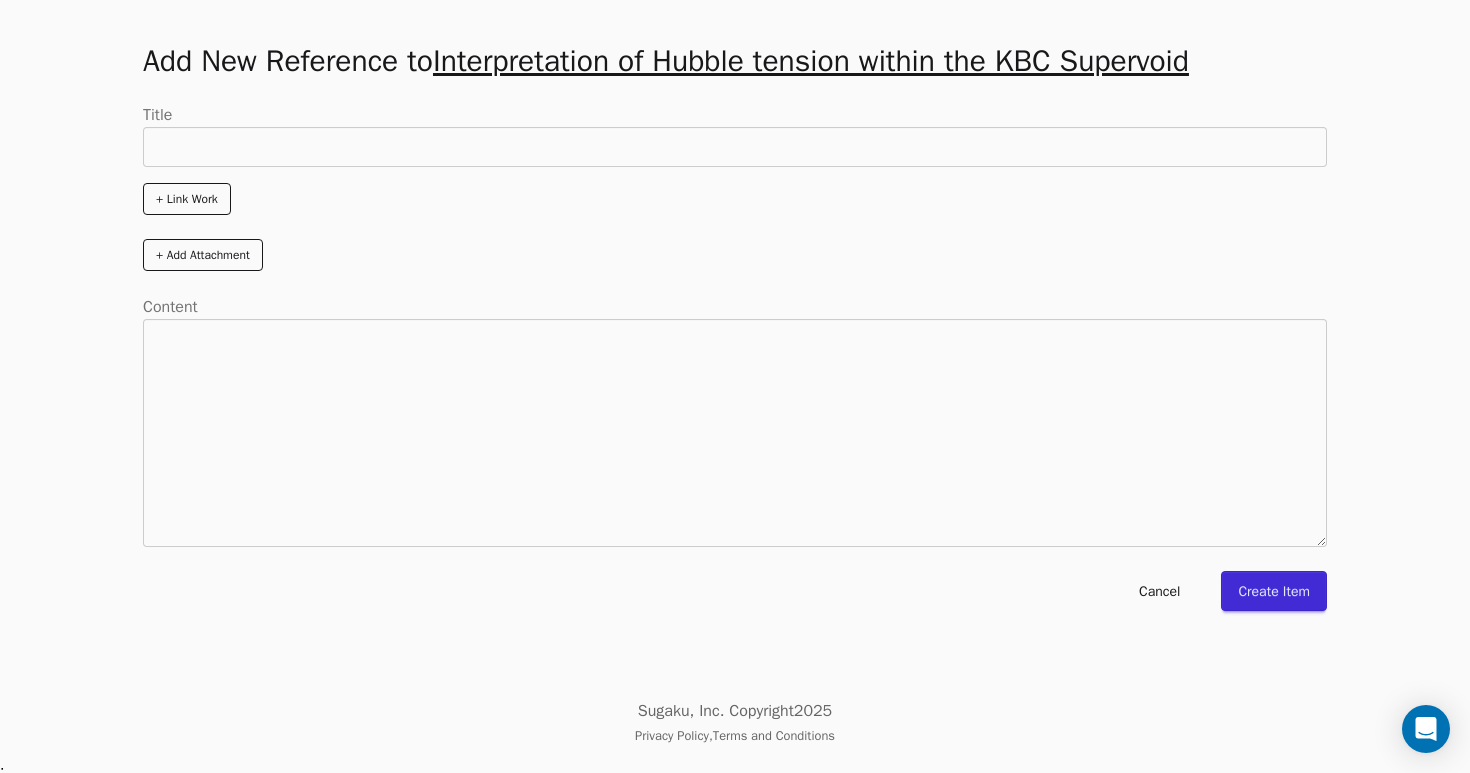 scroll, scrollTop: 78, scrollLeft: 0, axis: vertical 